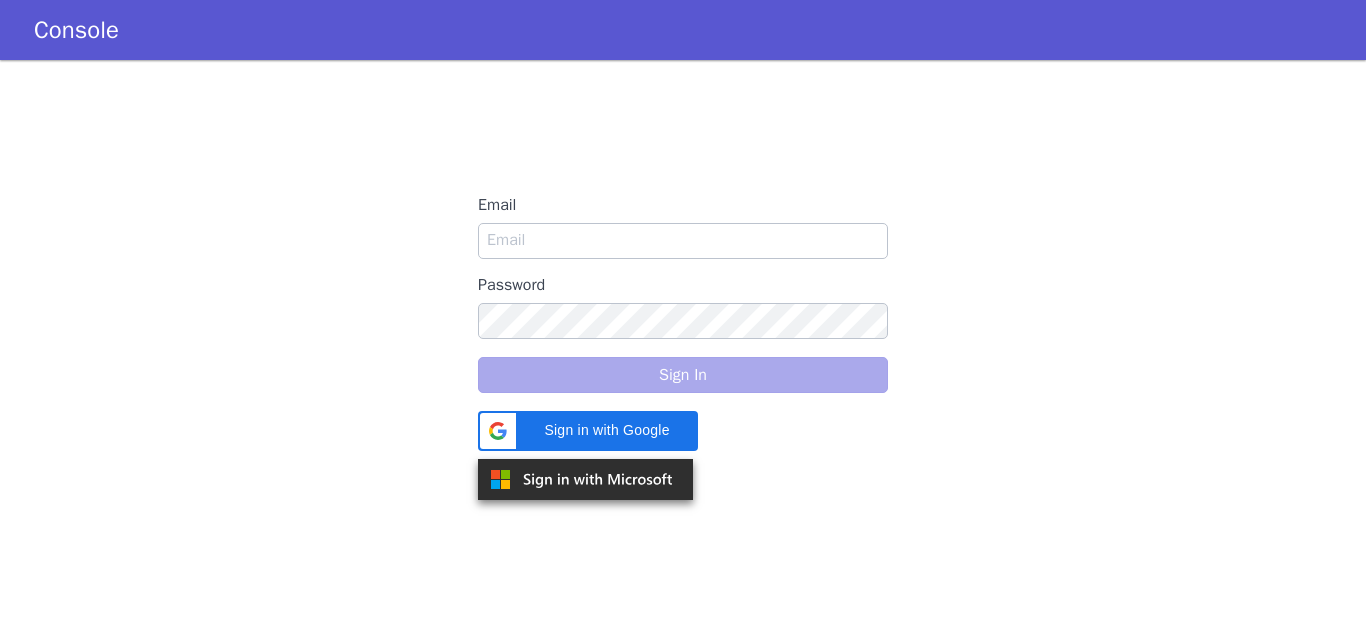 scroll, scrollTop: 0, scrollLeft: 0, axis: both 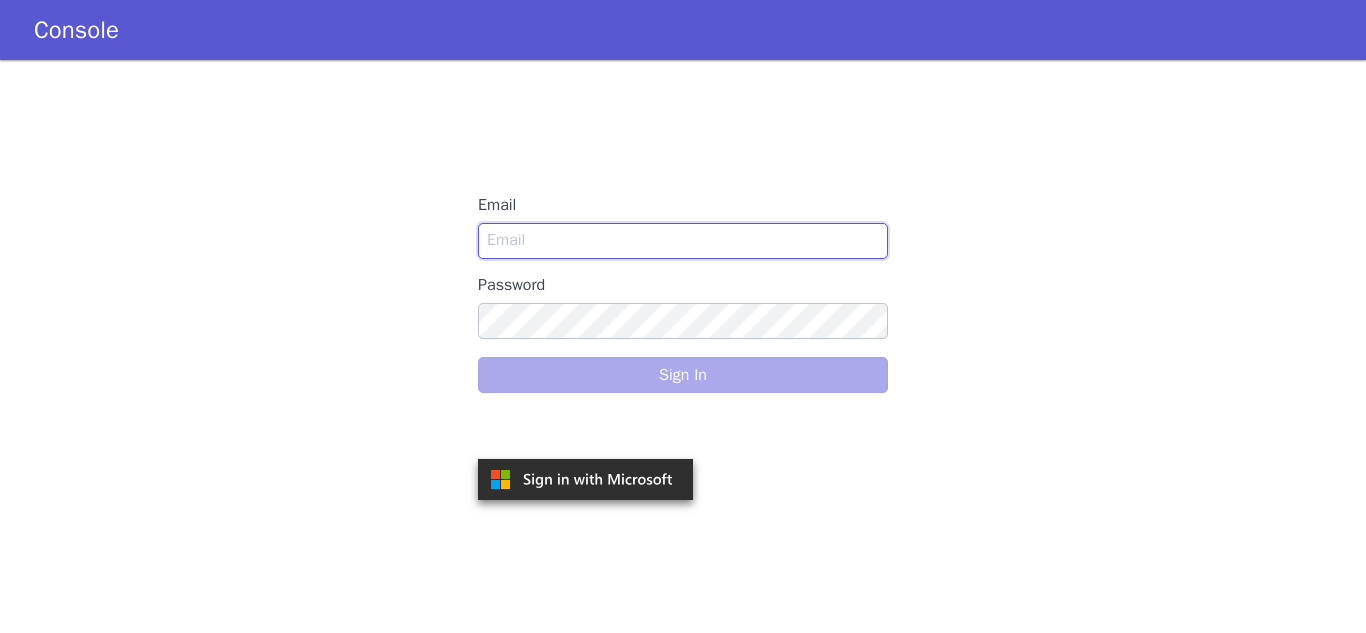 click on "Email" at bounding box center (683, 241) 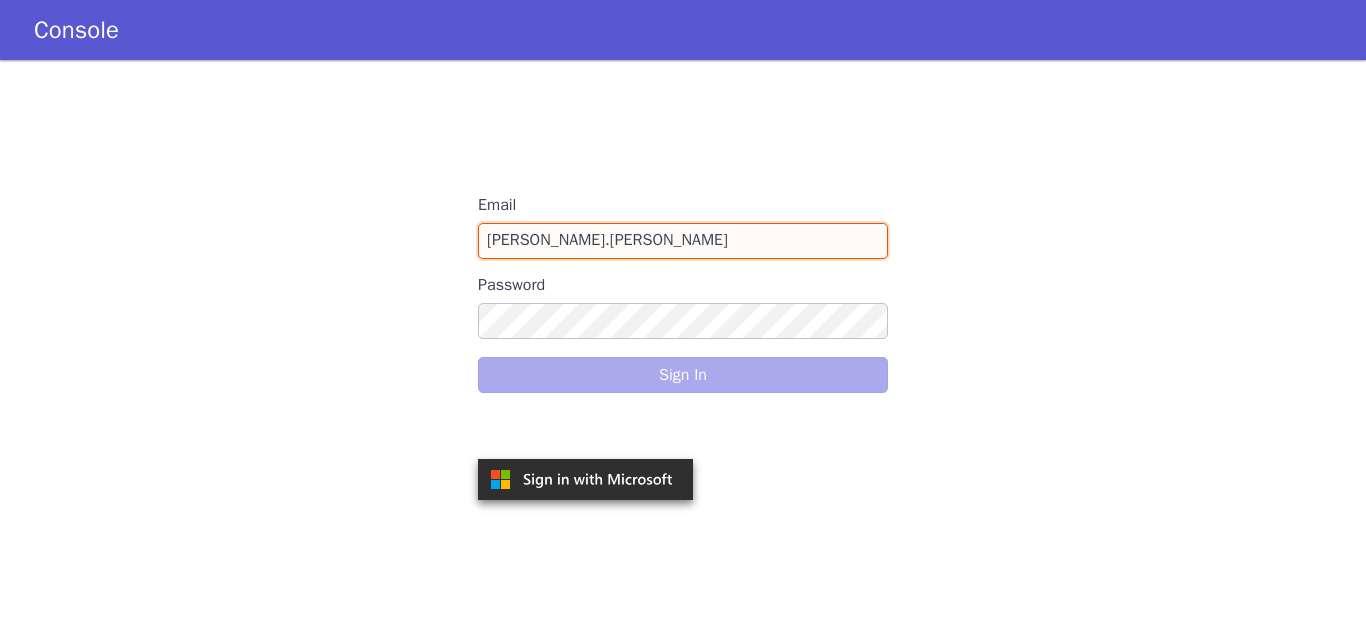 click on "snehal.gidh" at bounding box center (683, 241) 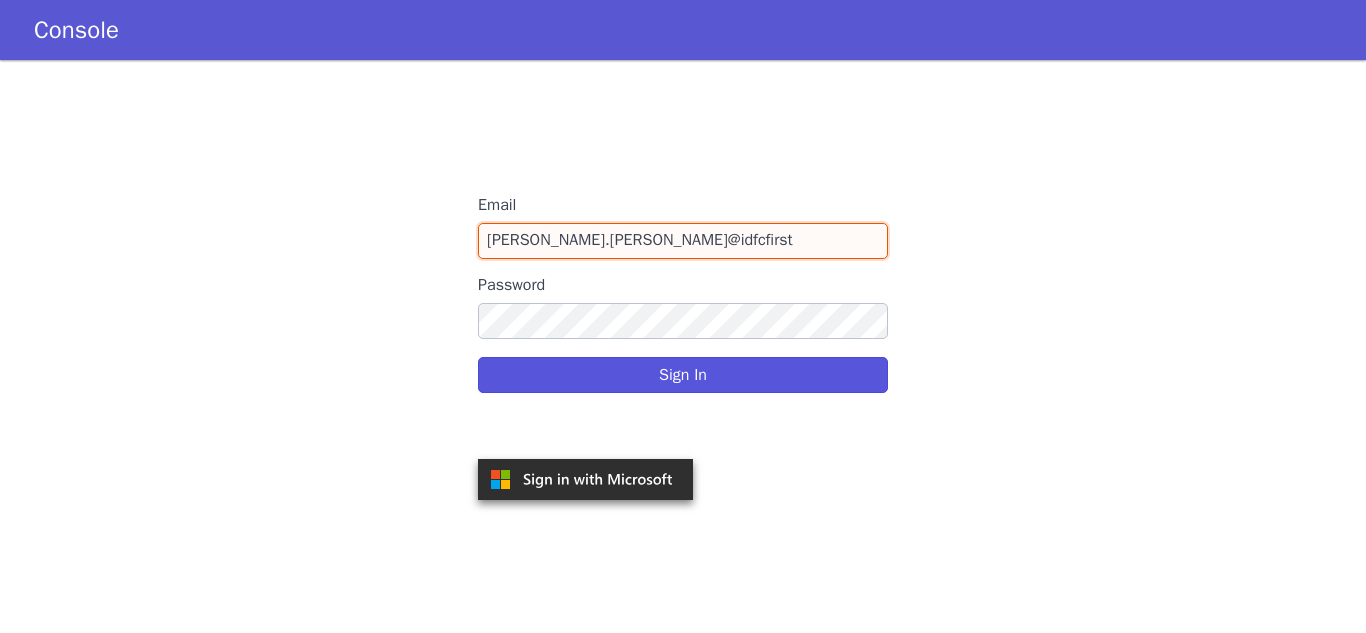 click on "snehal.gidh@idfcfirst" at bounding box center (683, 241) 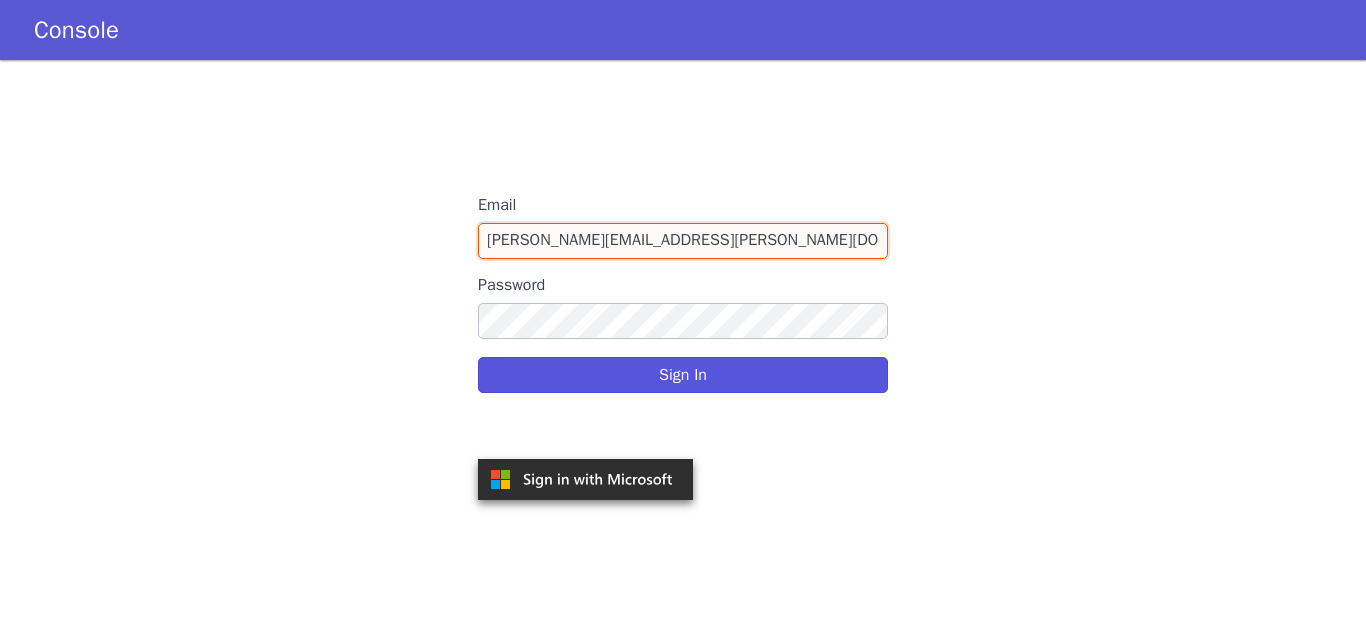 type on "snehal.gidh@idfcfirstbank.com" 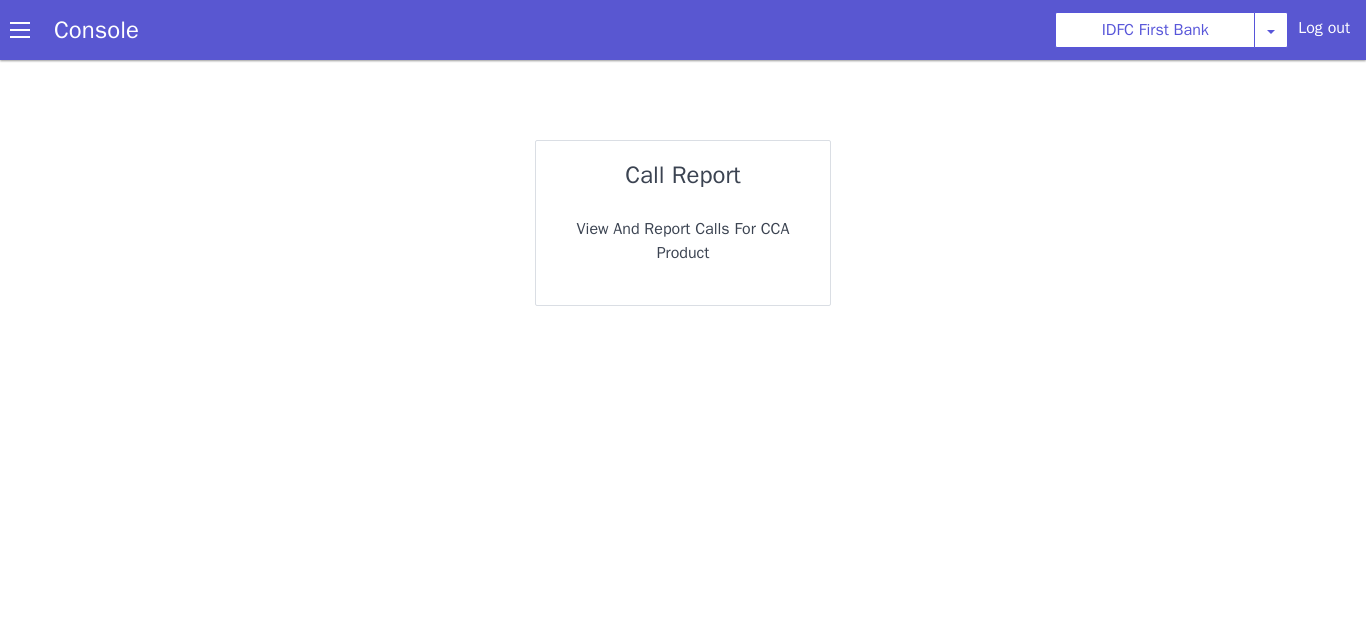 click on "View and report calls for CCA Product" at bounding box center [683, 241] 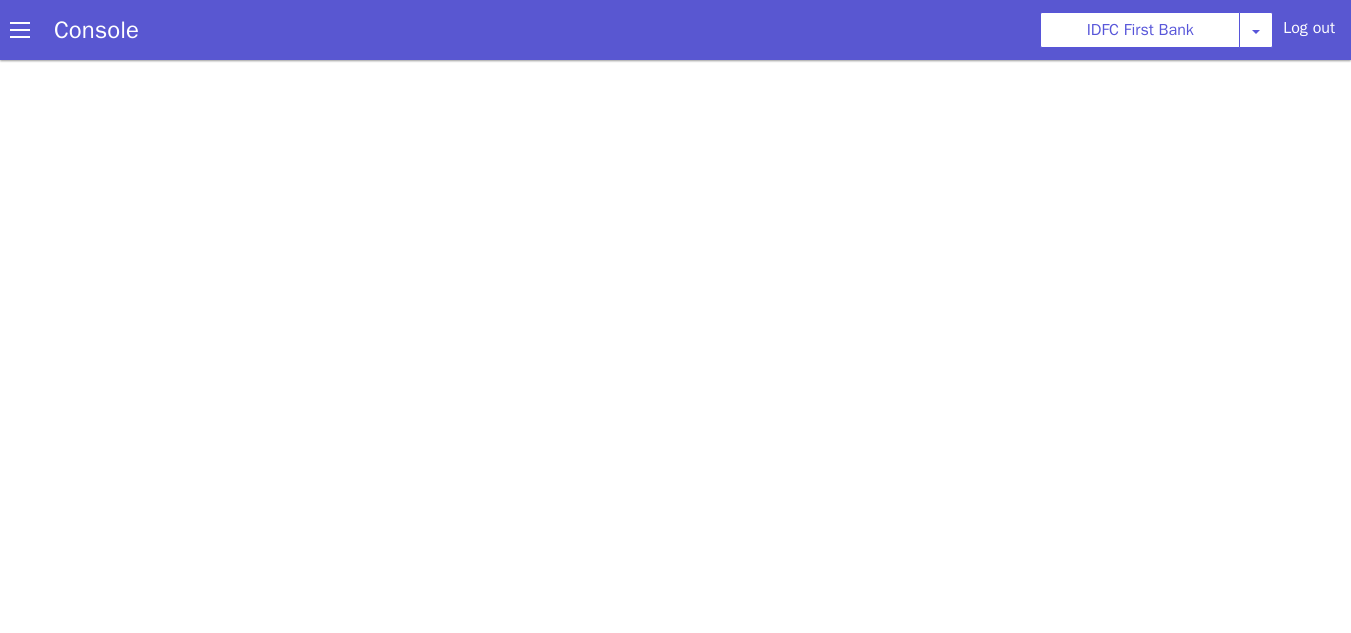scroll, scrollTop: 0, scrollLeft: 0, axis: both 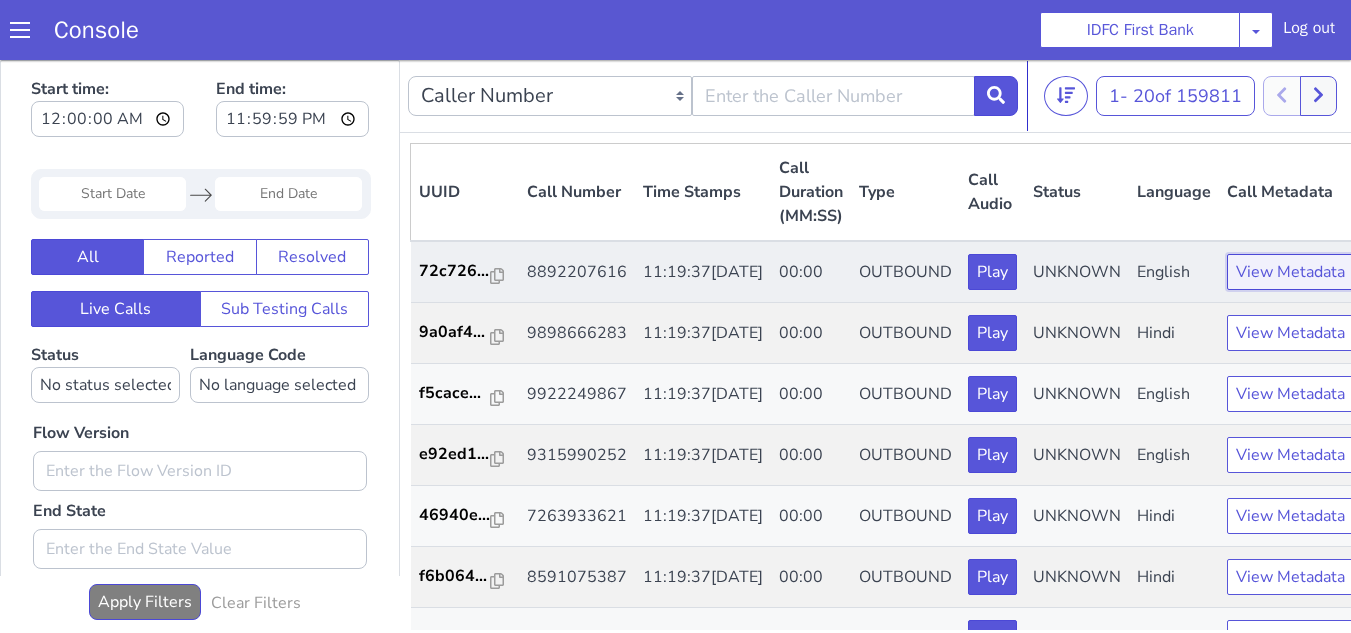 click on "View Metadata" at bounding box center [1290, 272] 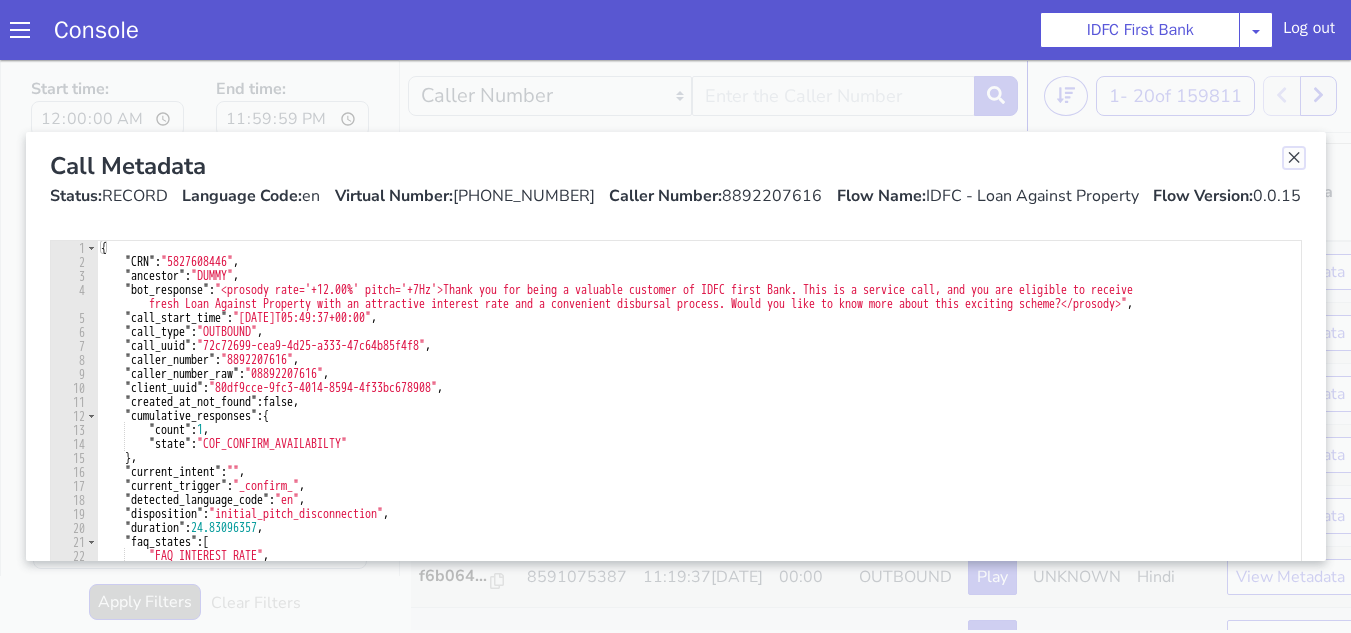 click at bounding box center (1294, 158) 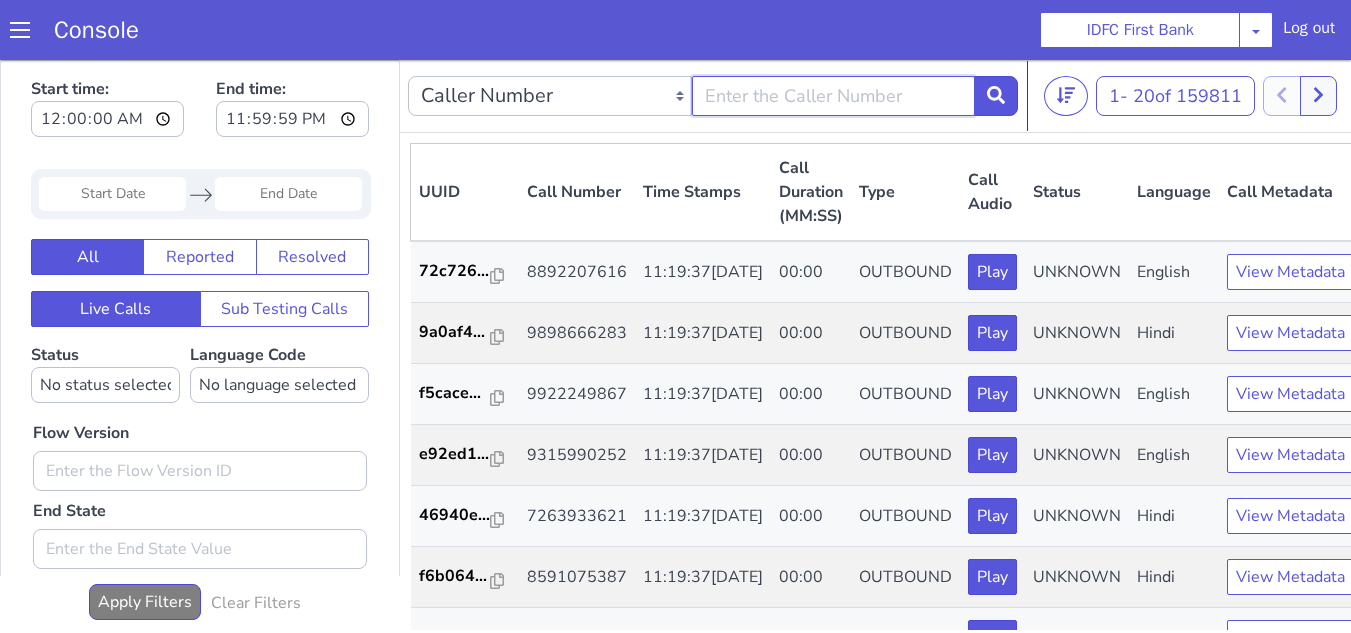 click at bounding box center [834, 96] 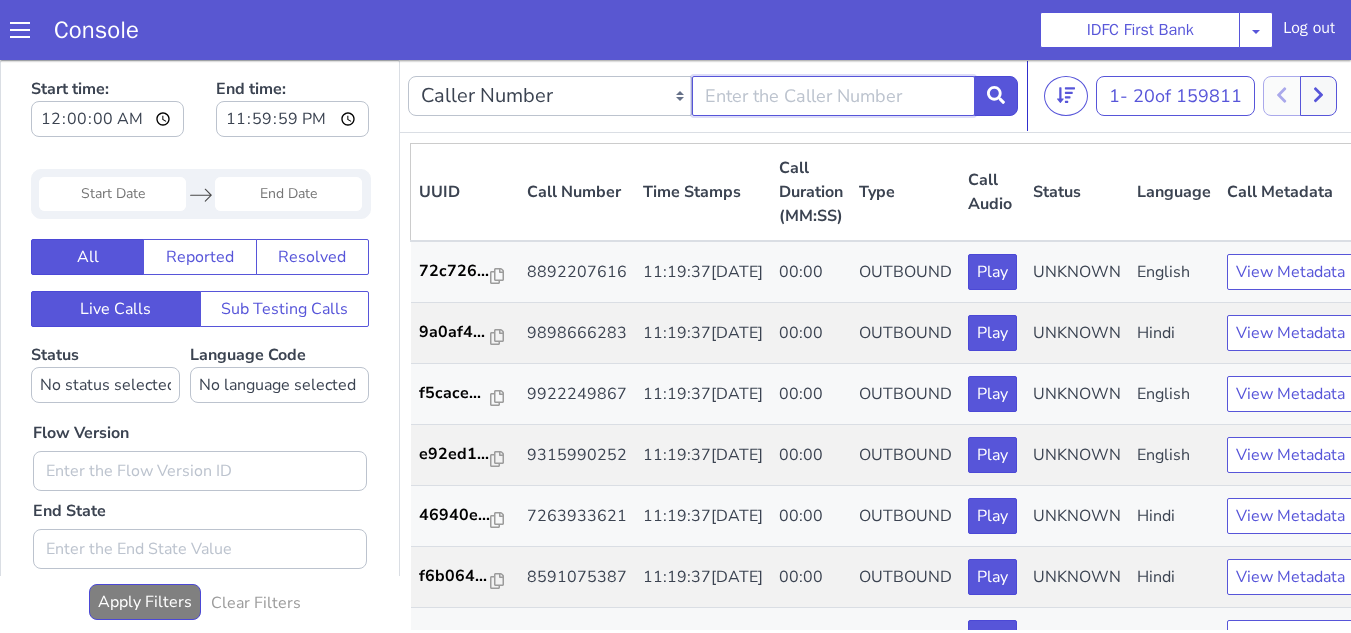 paste on "9588003018" 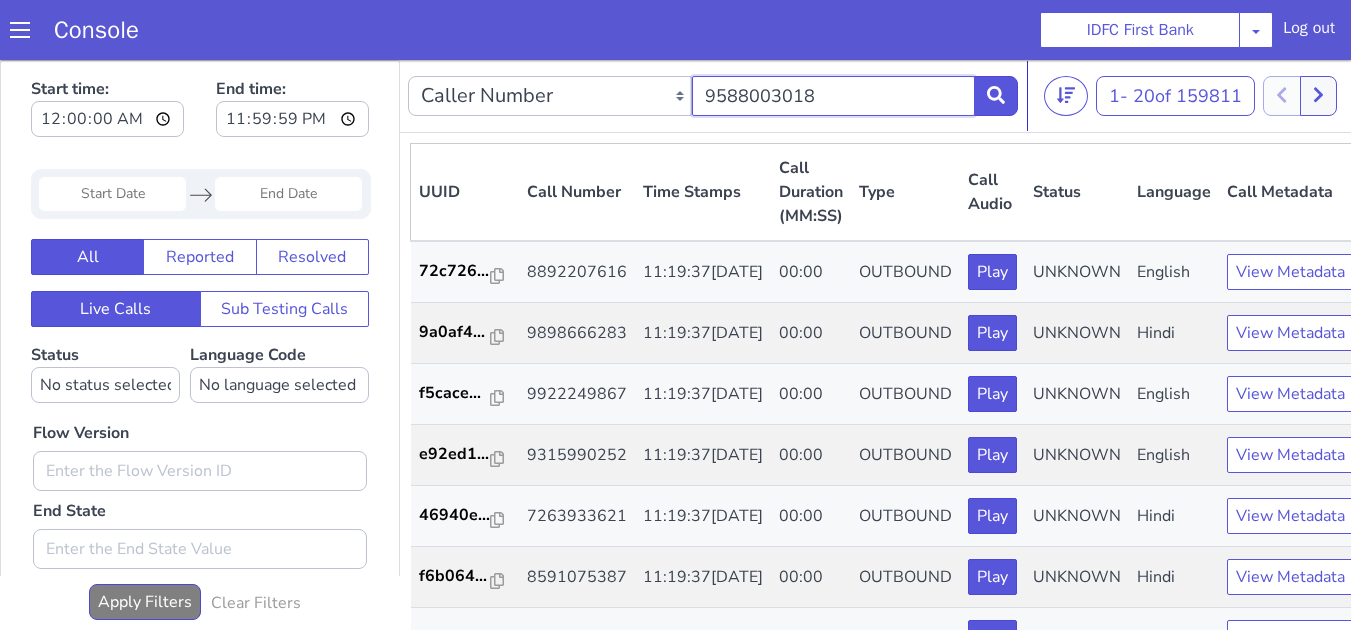 type on "9588003018" 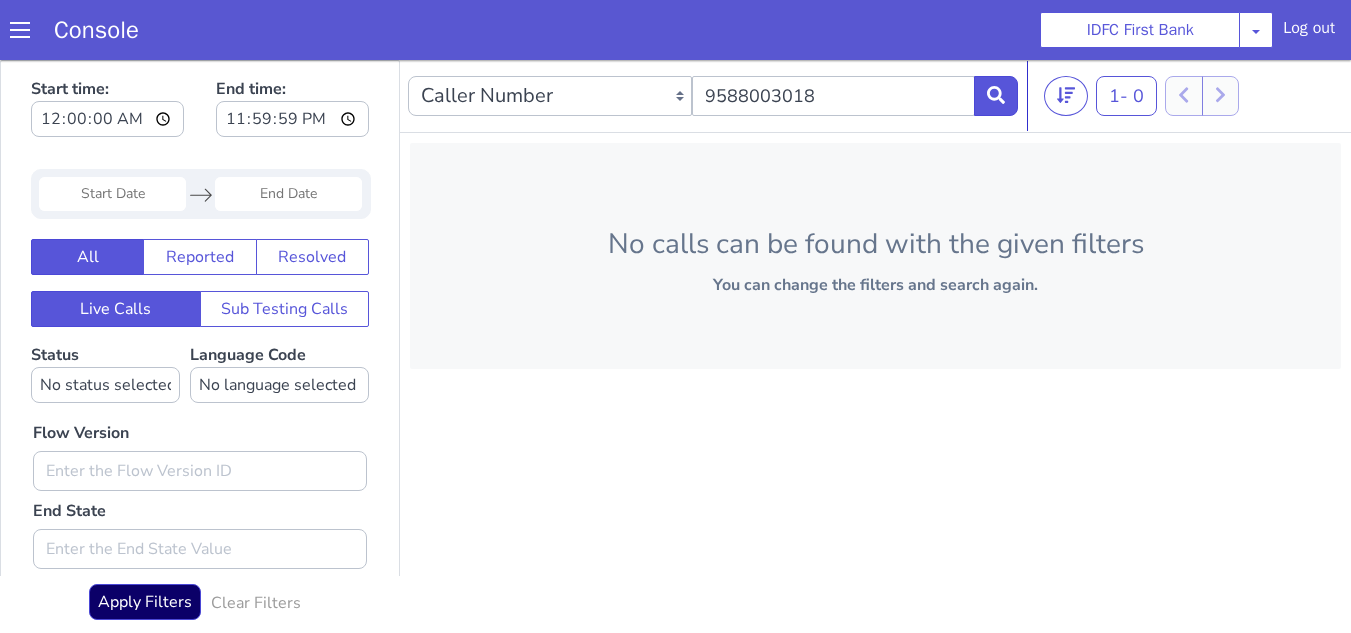 click at bounding box center [112, 194] 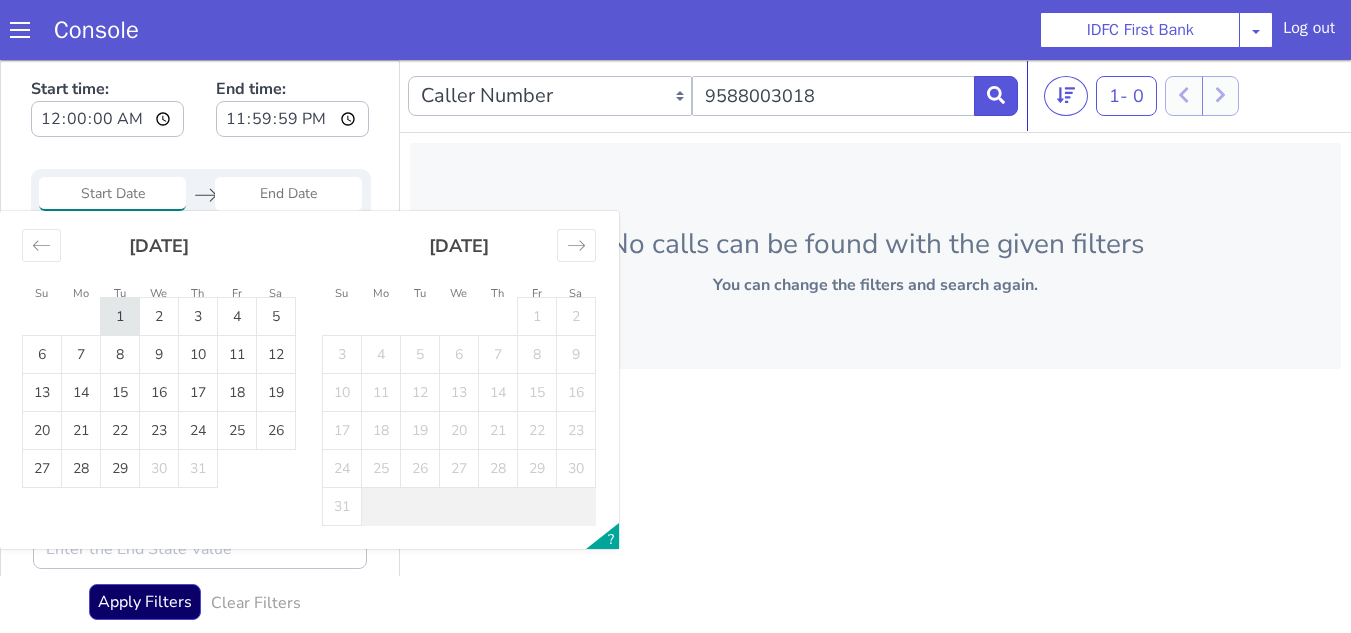 click on "1" at bounding box center [120, 317] 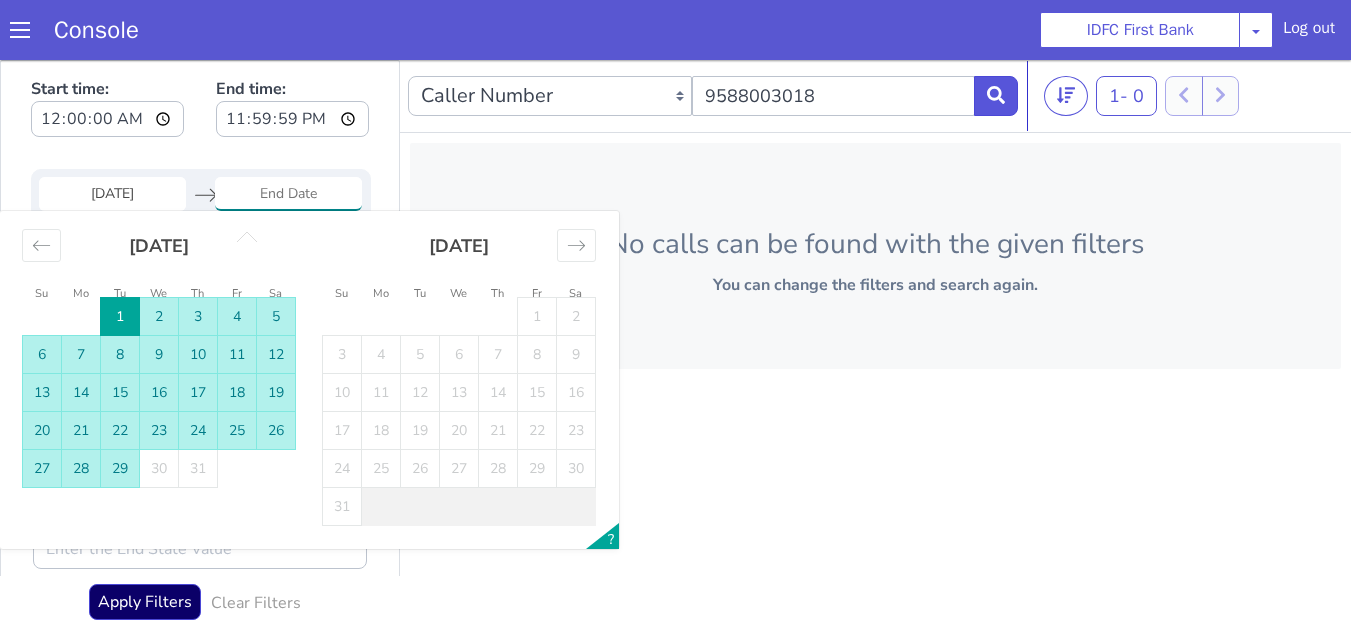 click on "29" at bounding box center [120, 469] 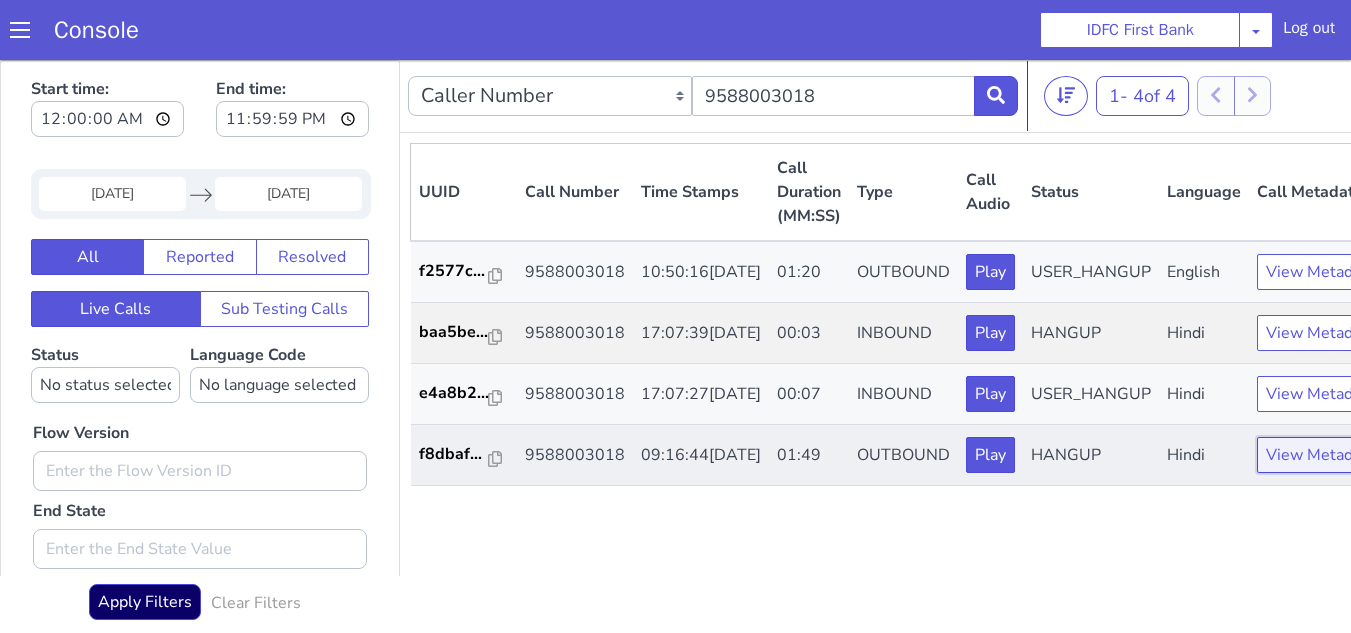 click on "View Metadata" at bounding box center [1320, 455] 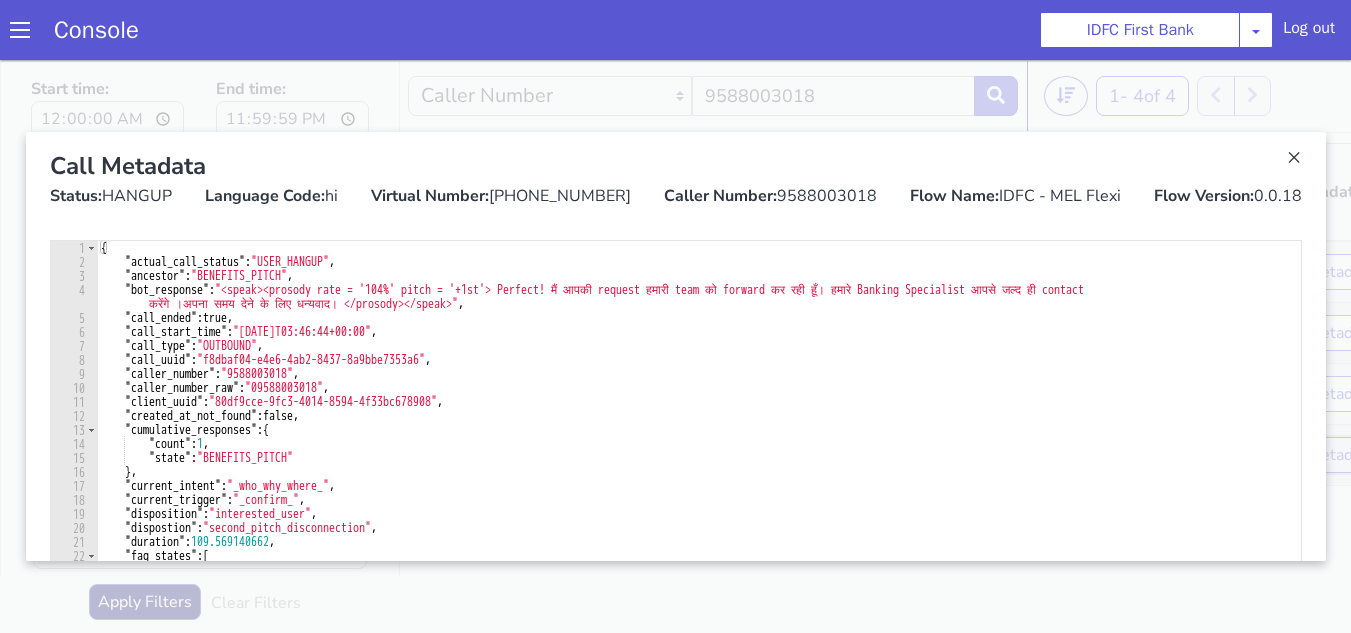 scroll, scrollTop: 194, scrollLeft: 0, axis: vertical 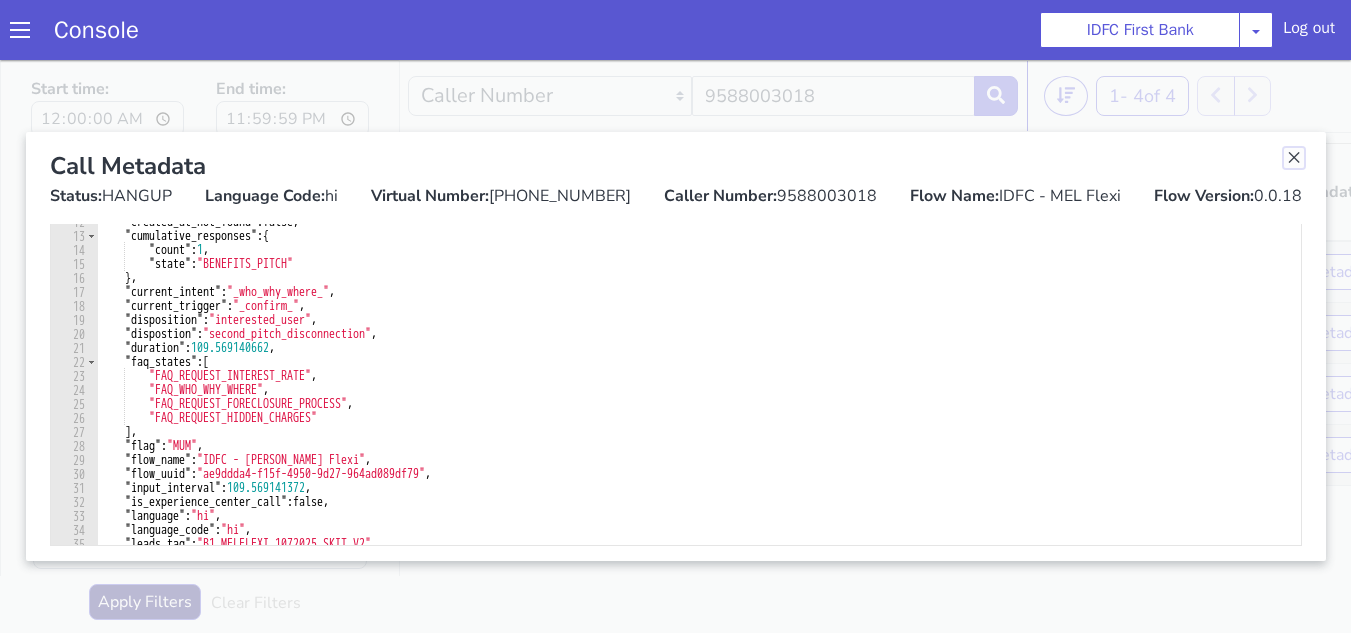 click at bounding box center [1294, 158] 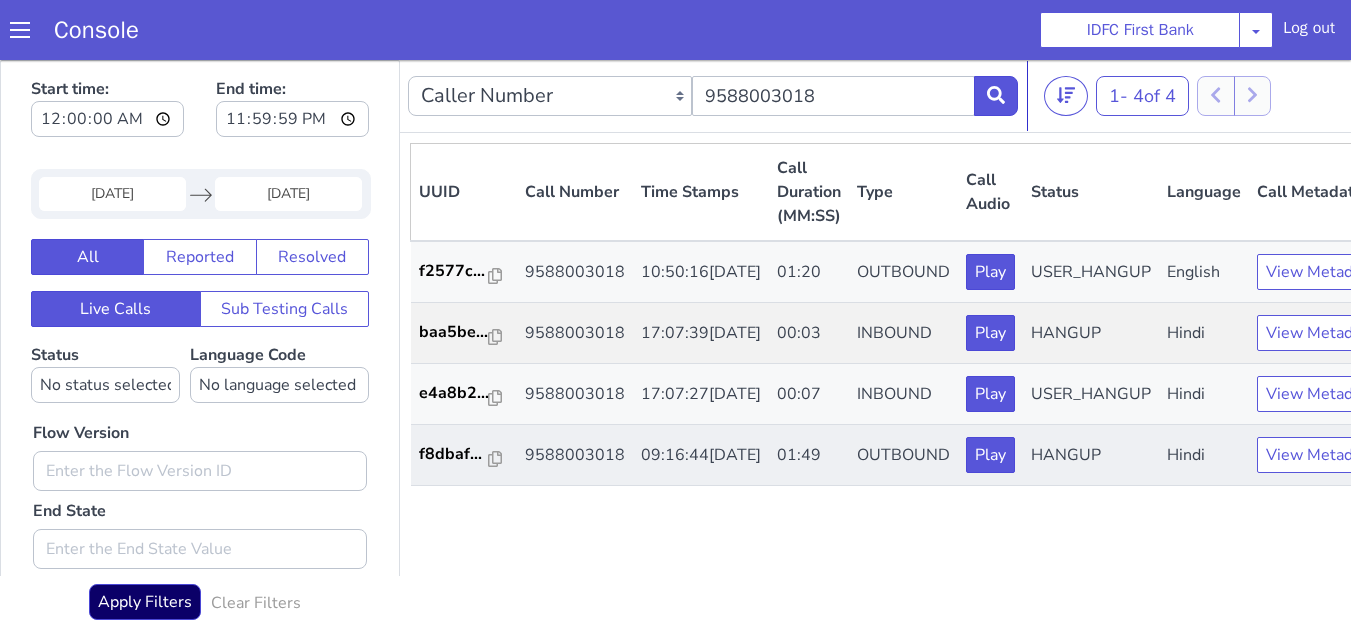 click on "9588003018" at bounding box center [575, 455] 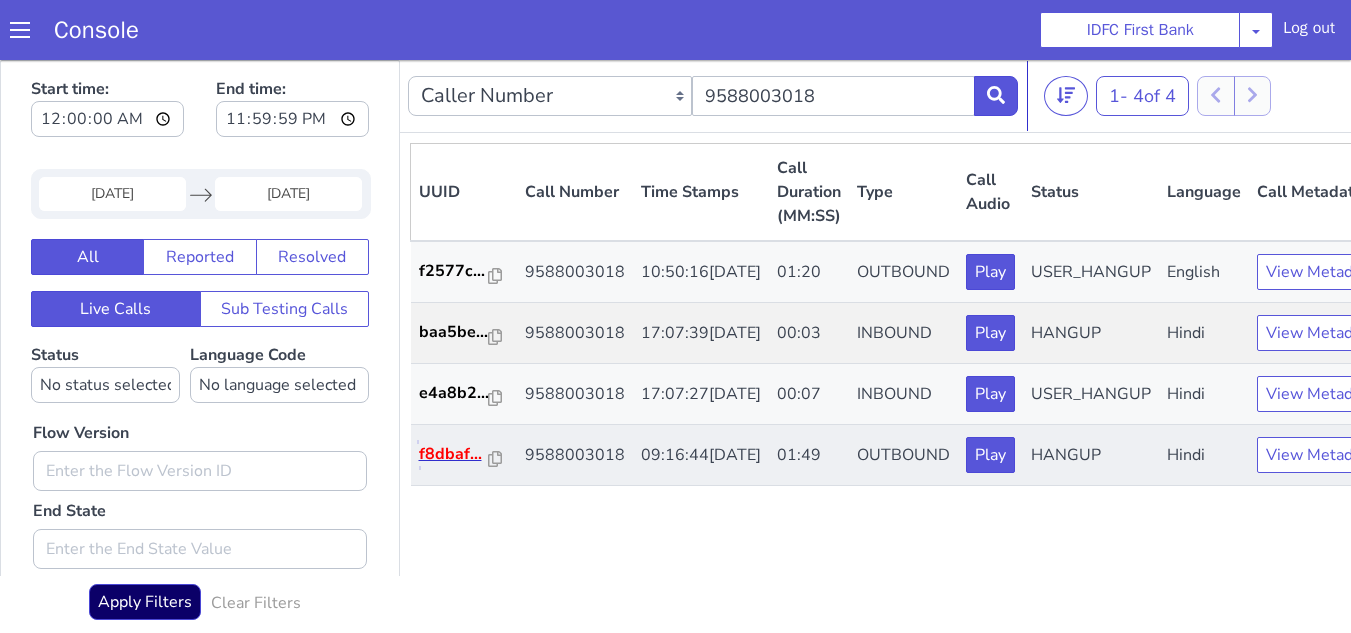 click on "f8dbaf..." at bounding box center (454, 454) 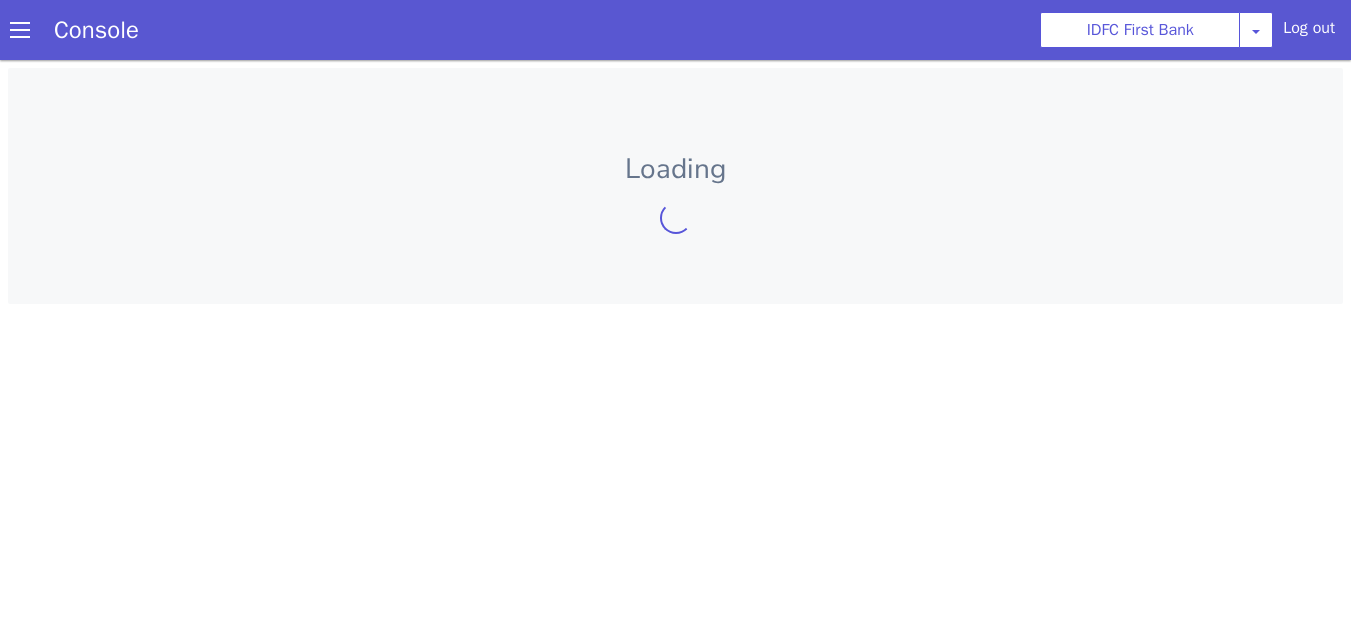 scroll, scrollTop: 0, scrollLeft: 0, axis: both 